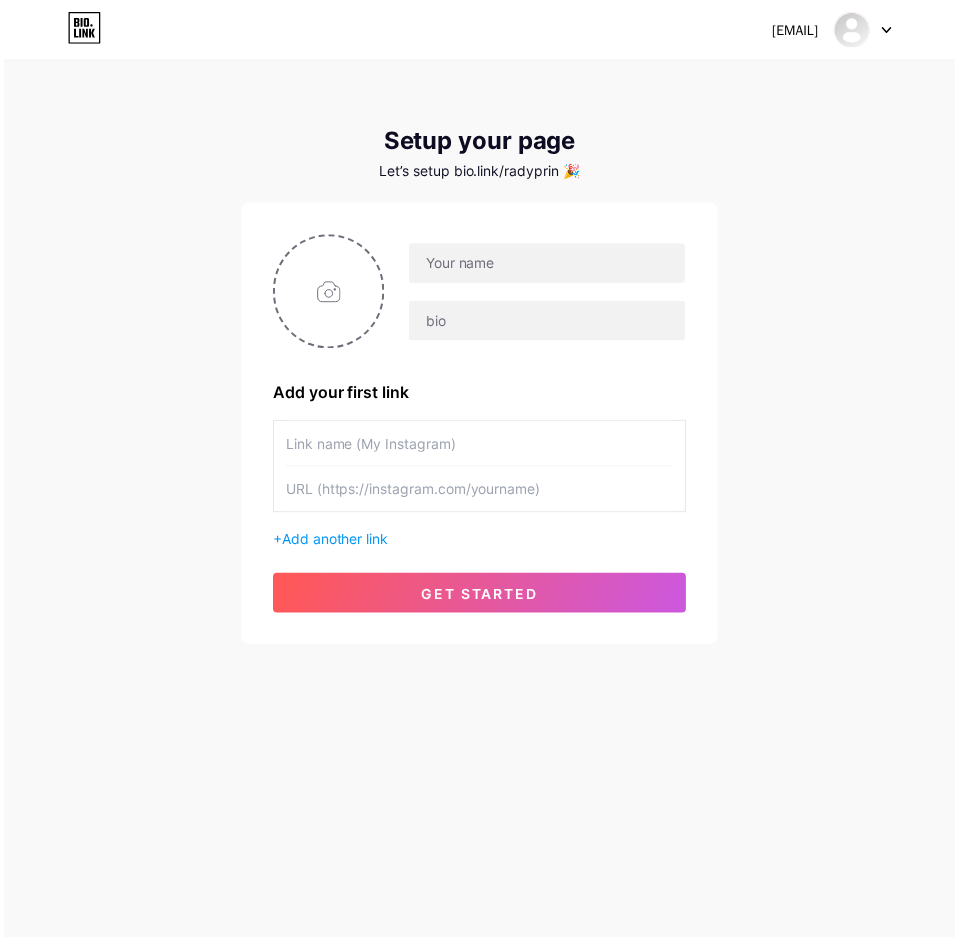scroll, scrollTop: 0, scrollLeft: 0, axis: both 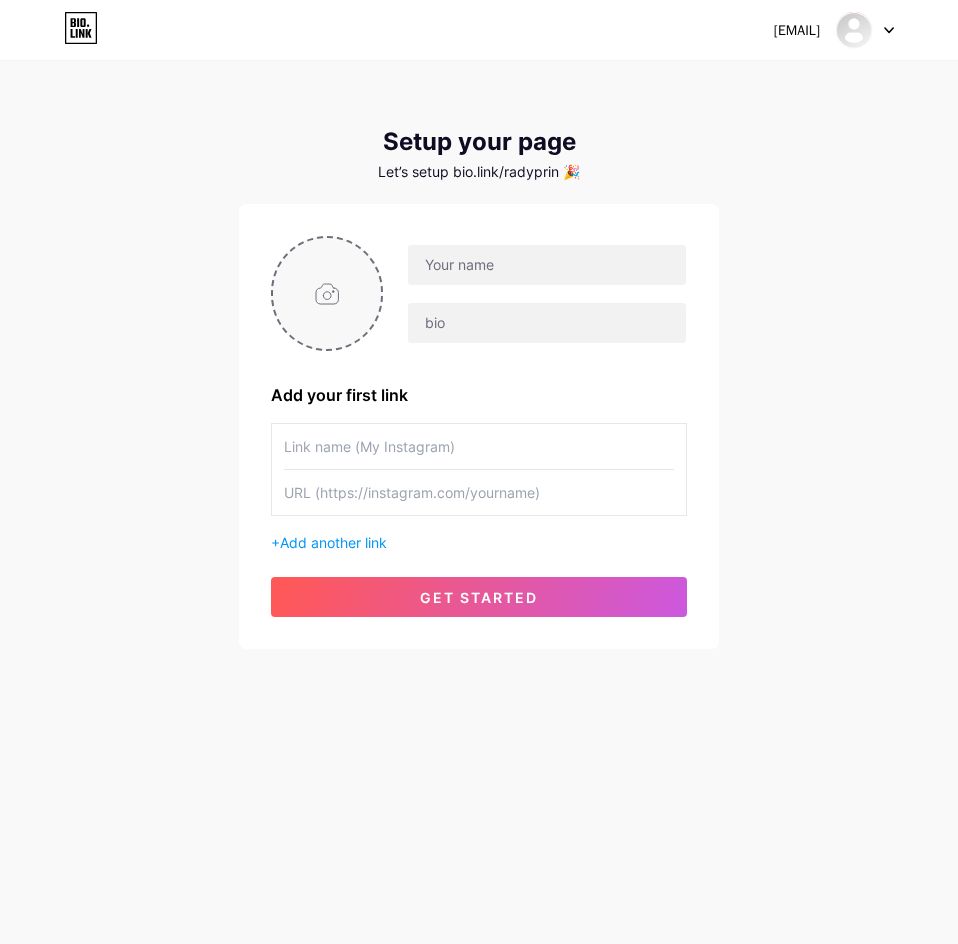 click at bounding box center [327, 293] 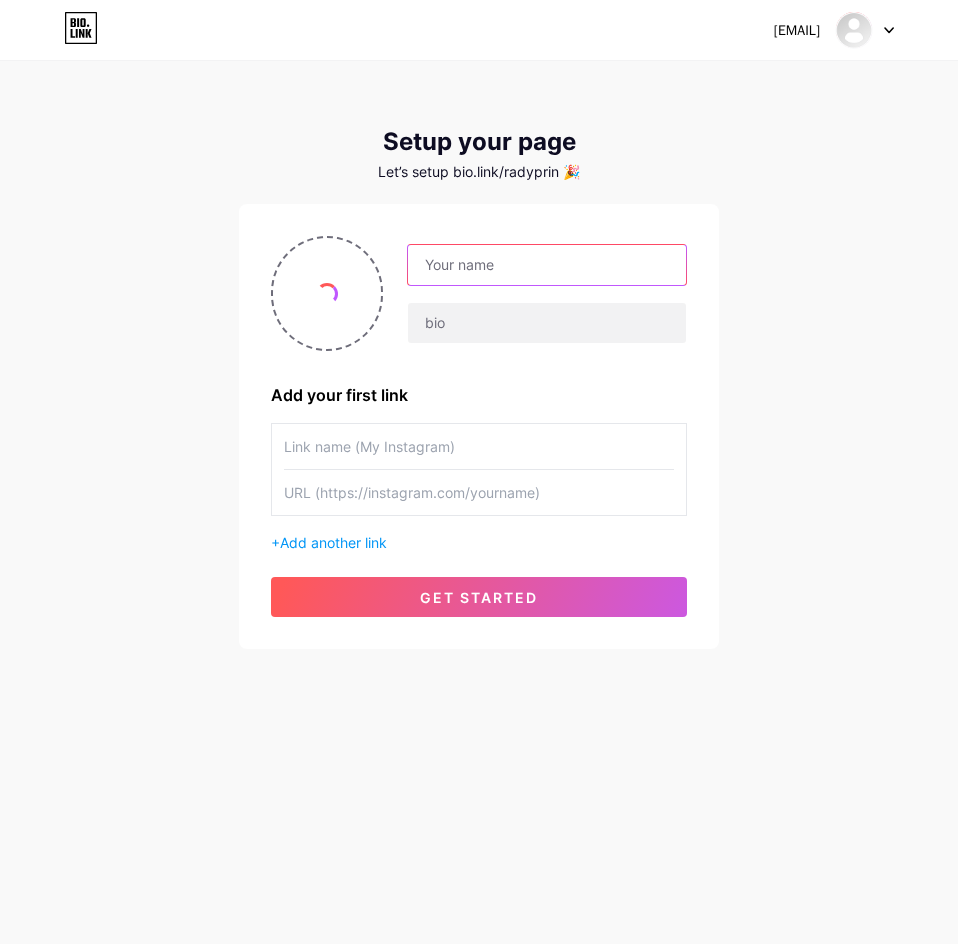click at bounding box center [547, 265] 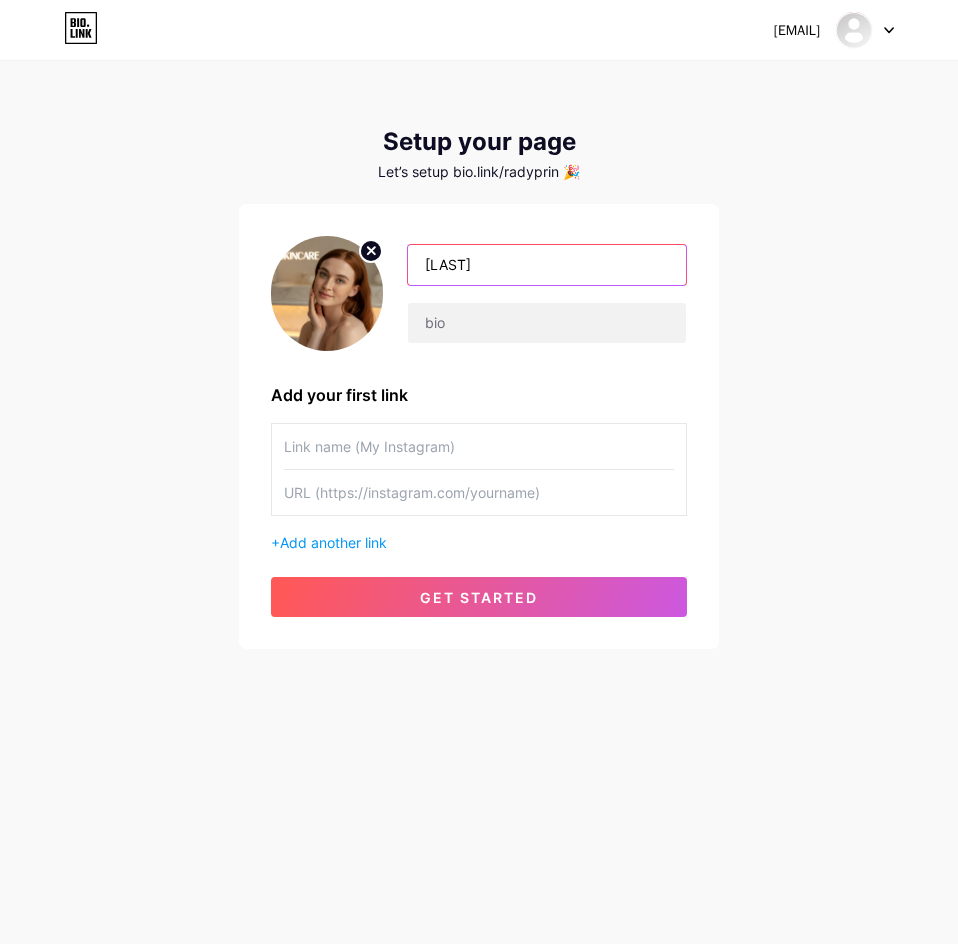 drag, startPoint x: 444, startPoint y: 275, endPoint x: 436, endPoint y: 265, distance: 12.806249 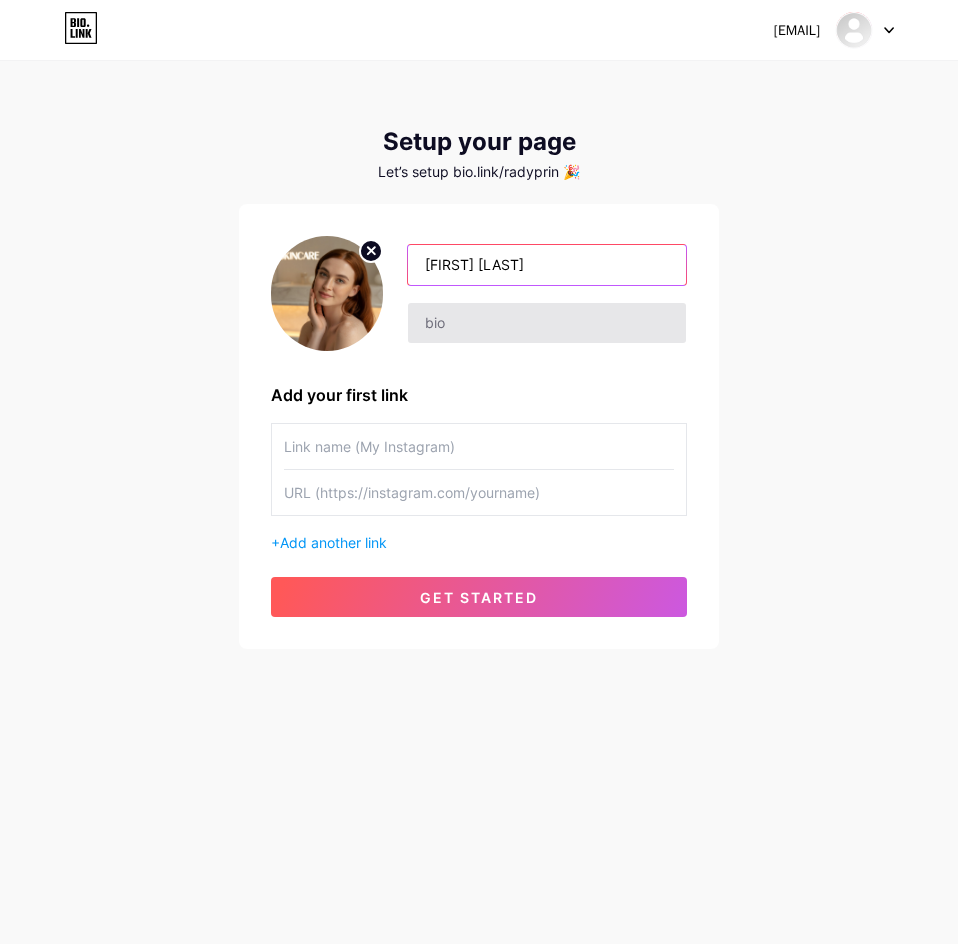 type on "[FIRST] [LAST]" 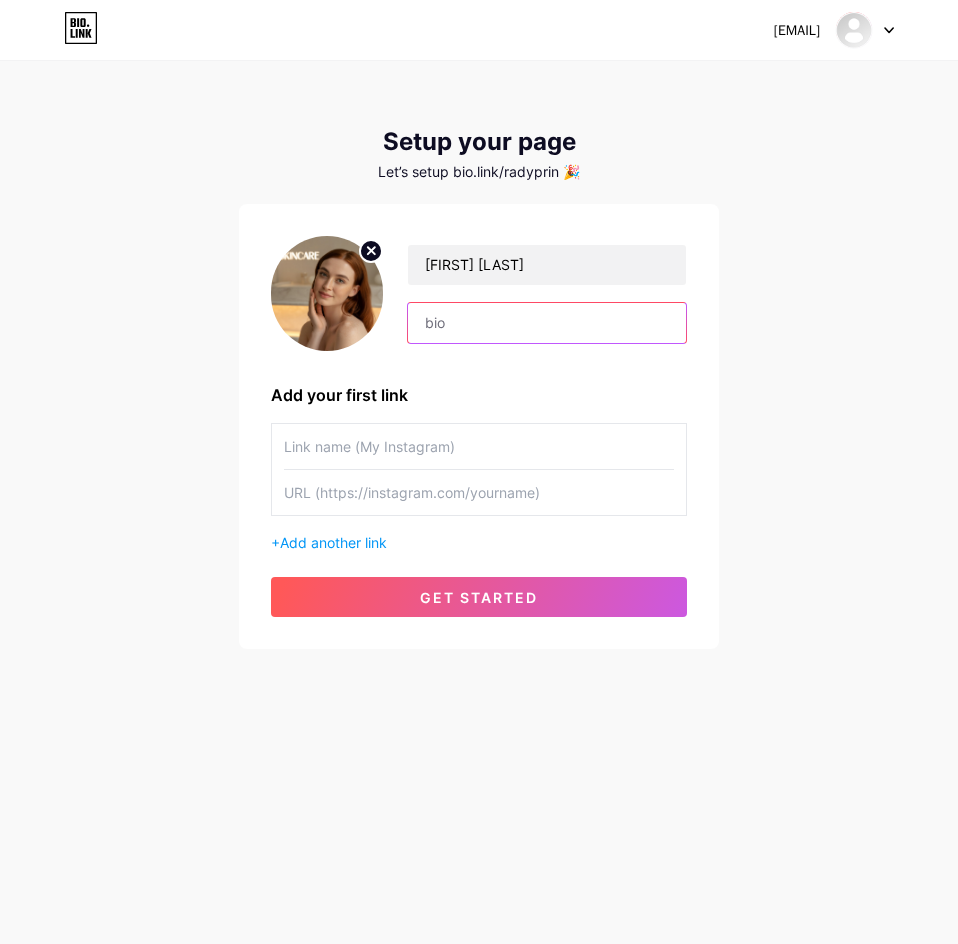 click at bounding box center (547, 323) 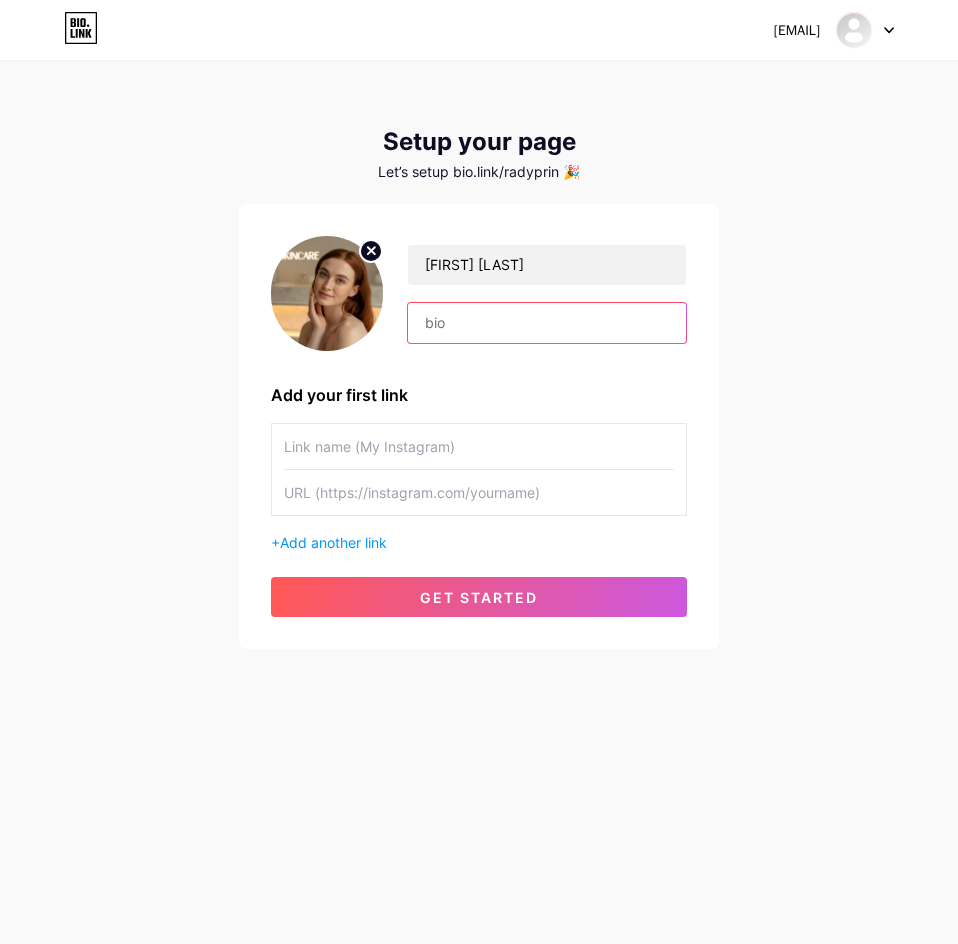click at bounding box center (547, 323) 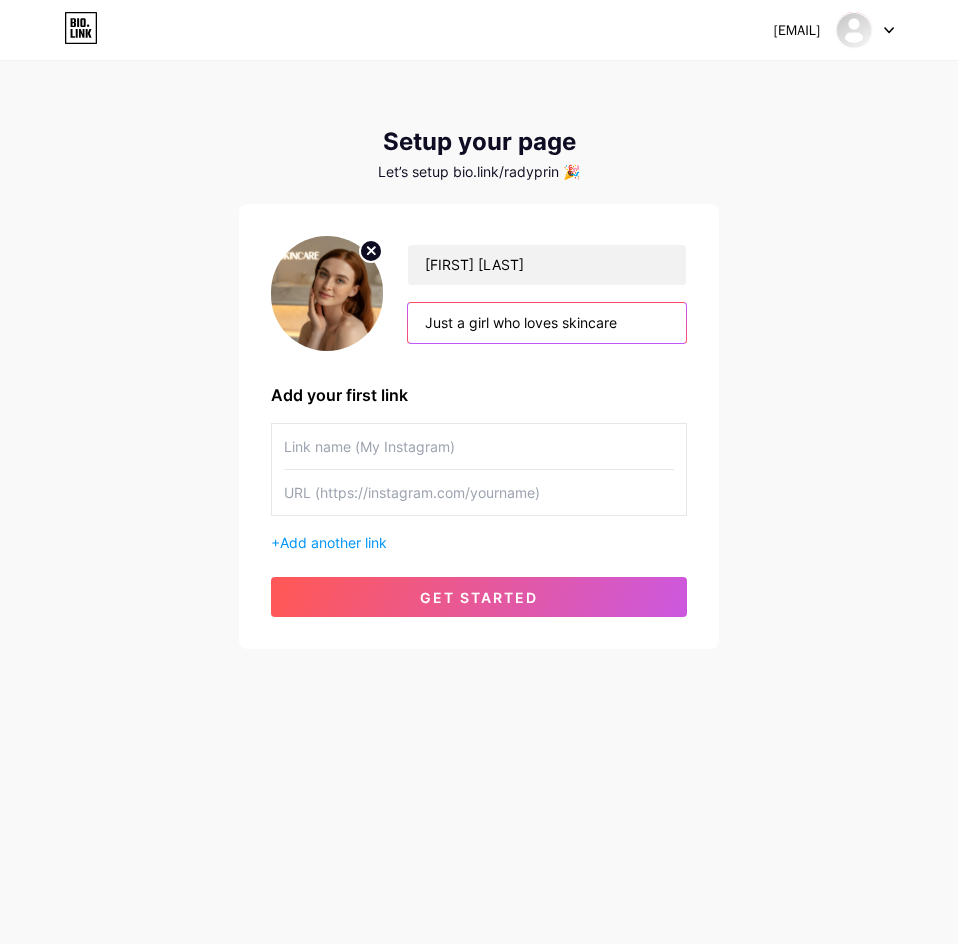 type on "Just a girl who loves skincare" 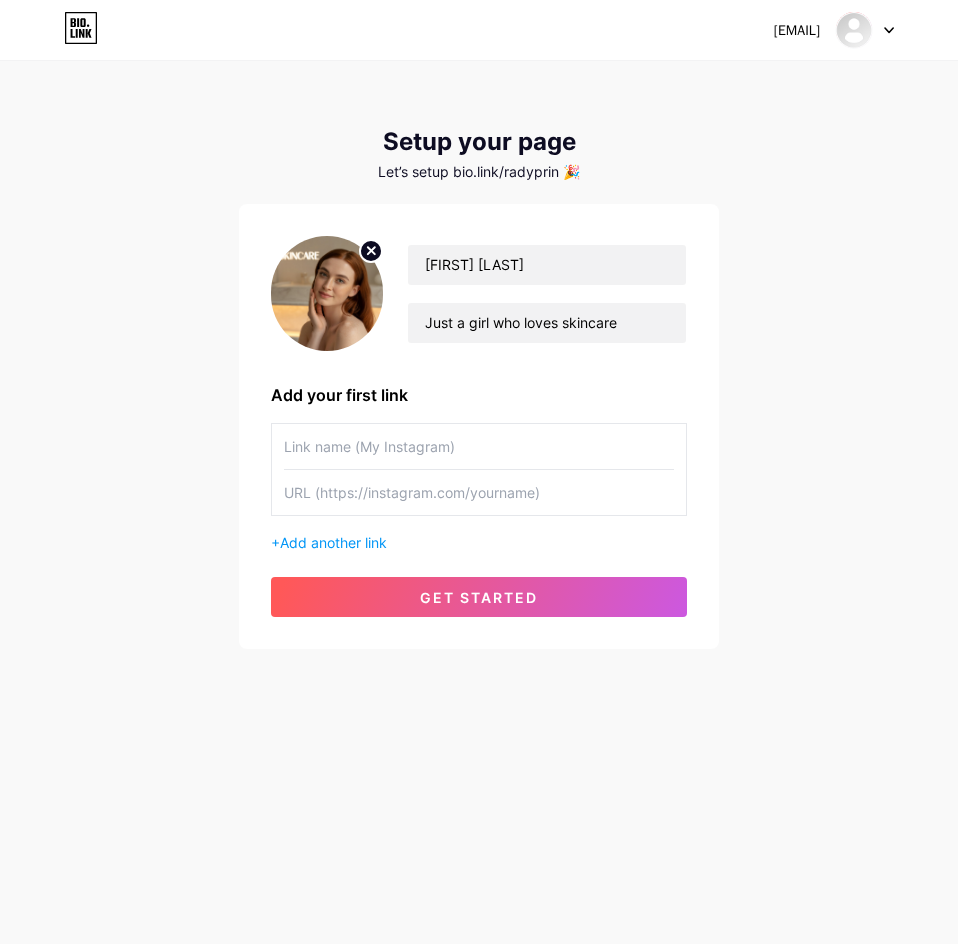 drag, startPoint x: 428, startPoint y: 464, endPoint x: 391, endPoint y: 441, distance: 43.56604 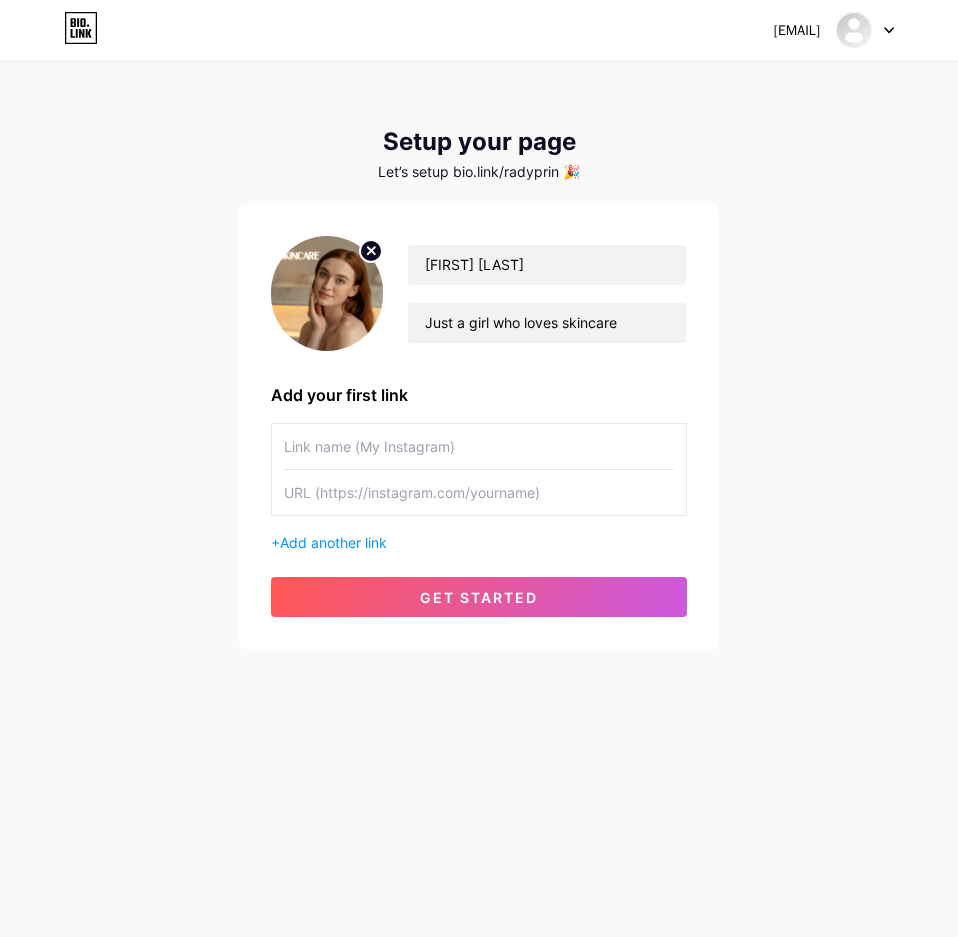 click at bounding box center [479, 446] 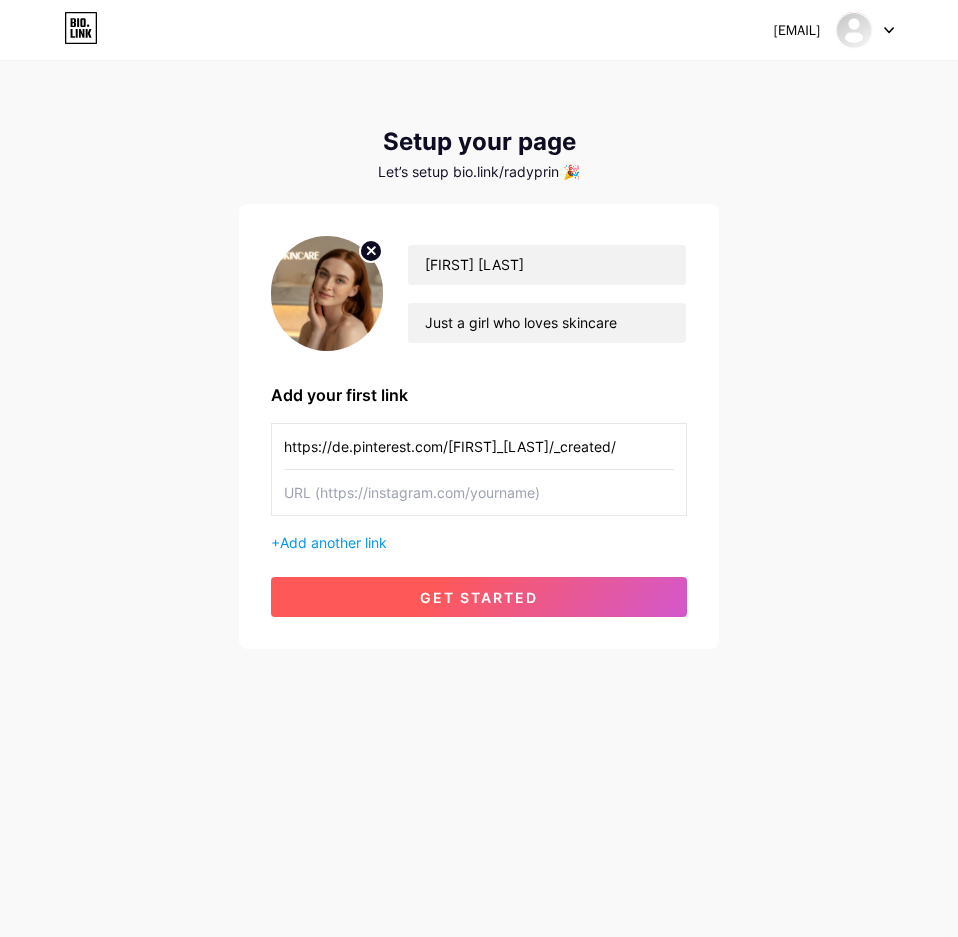 type on "https://de.pinterest.com/[FIRST]_[LAST]/_created/" 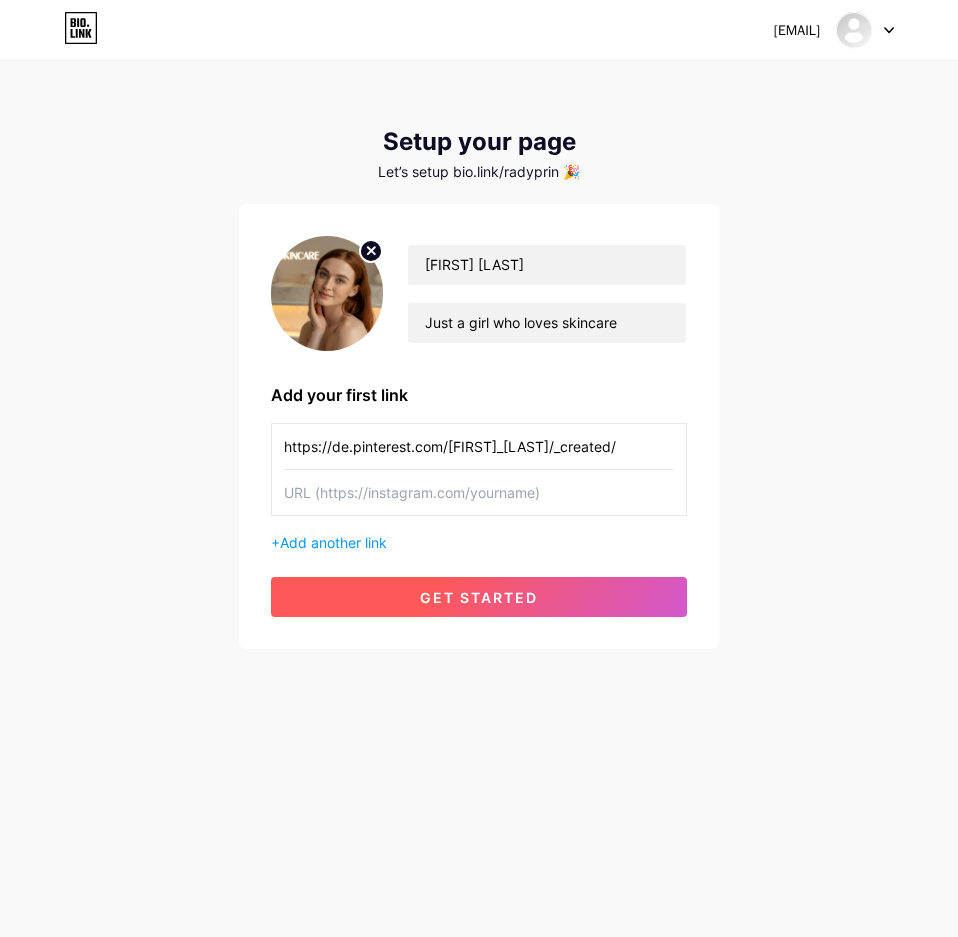click on "get started" at bounding box center (479, 597) 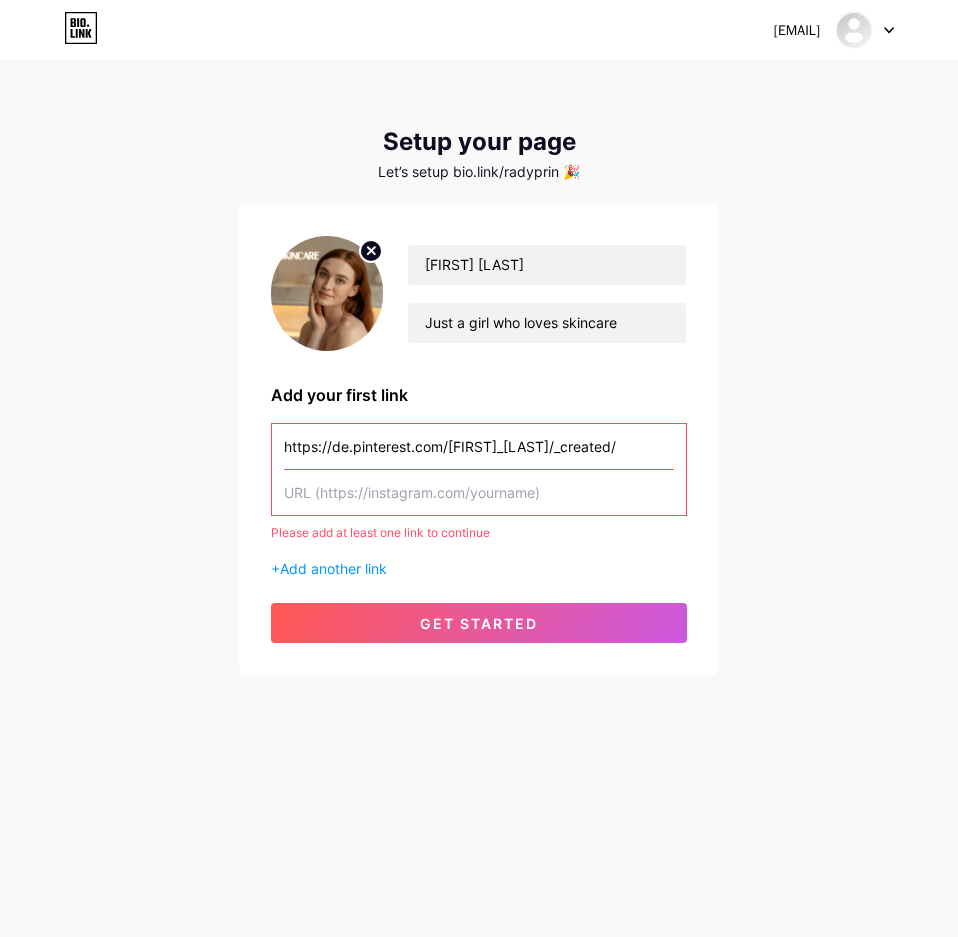 click at bounding box center [479, 492] 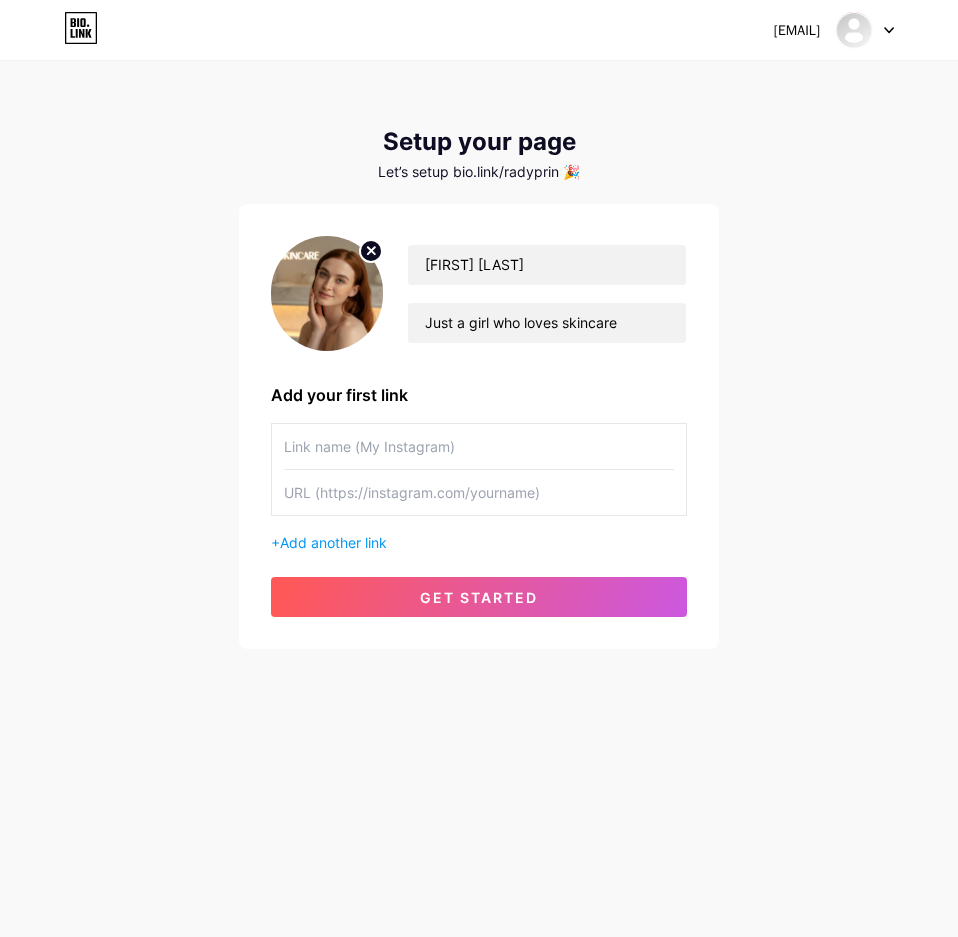 type 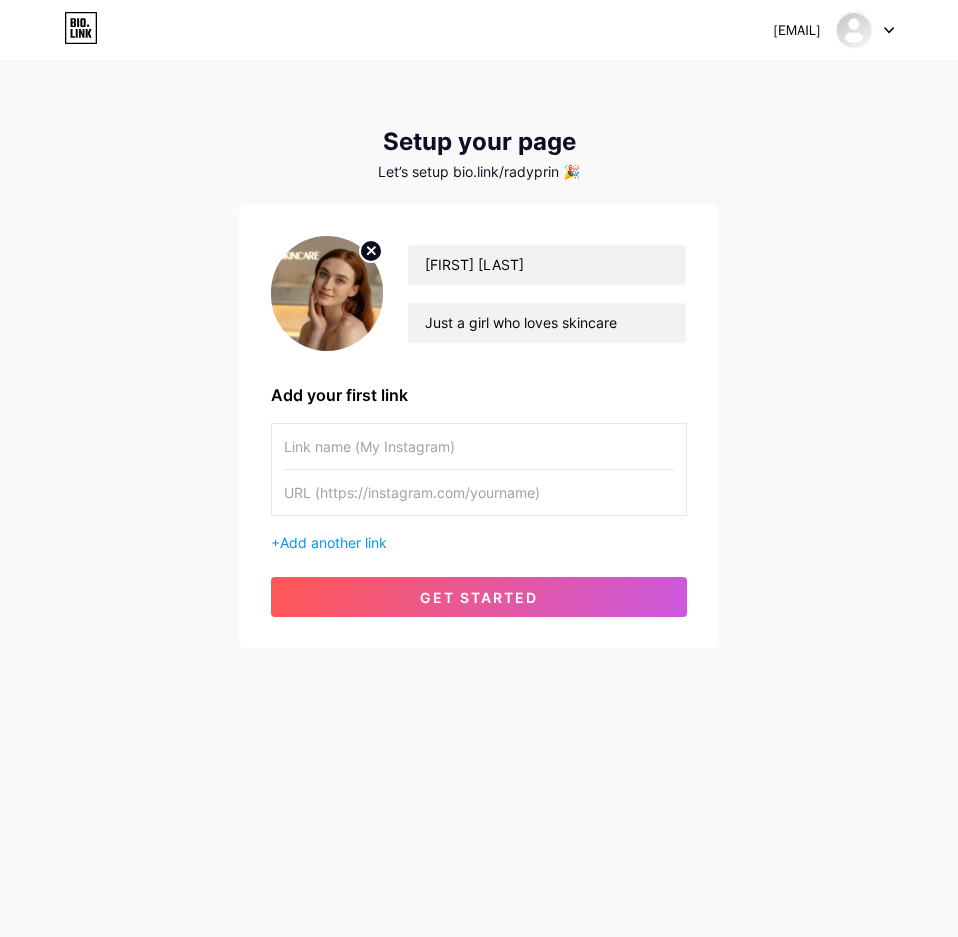 paste on "https://de.pinterest.com/[FIRST]_[LAST]/_created/" 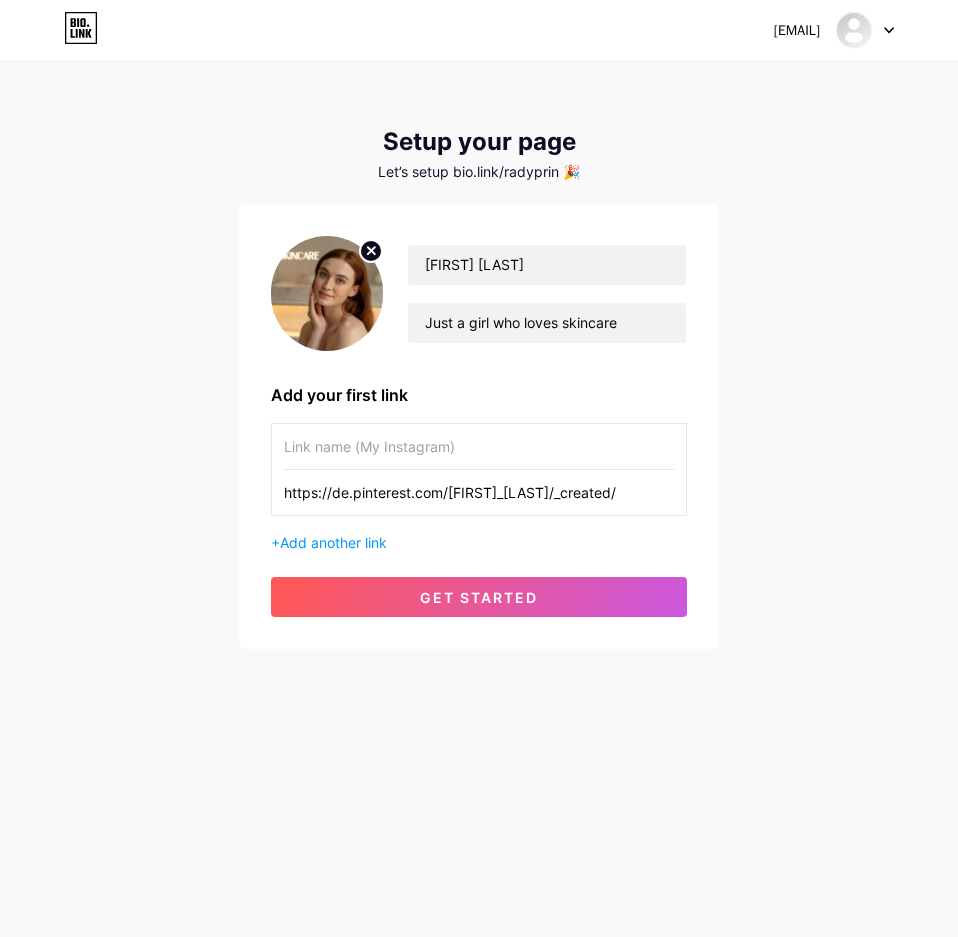 type on "https://de.pinterest.com/[FIRST]_[LAST]/_created/" 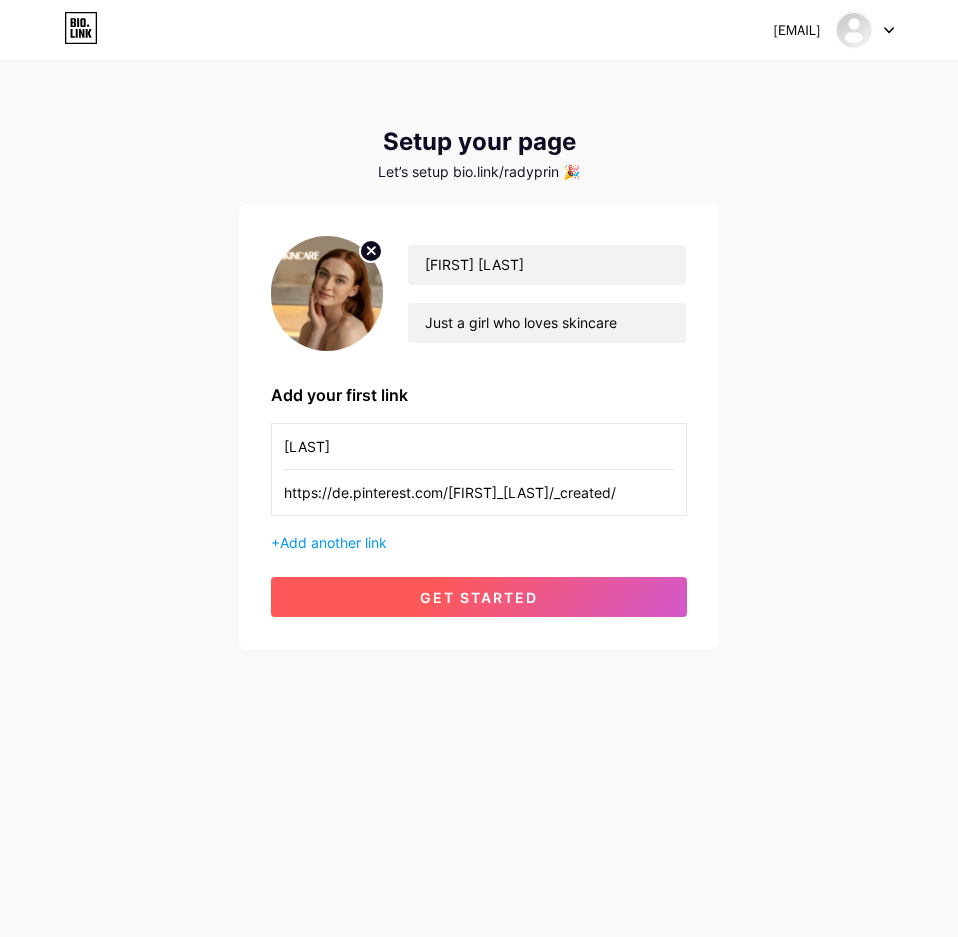 type on "[LAST]" 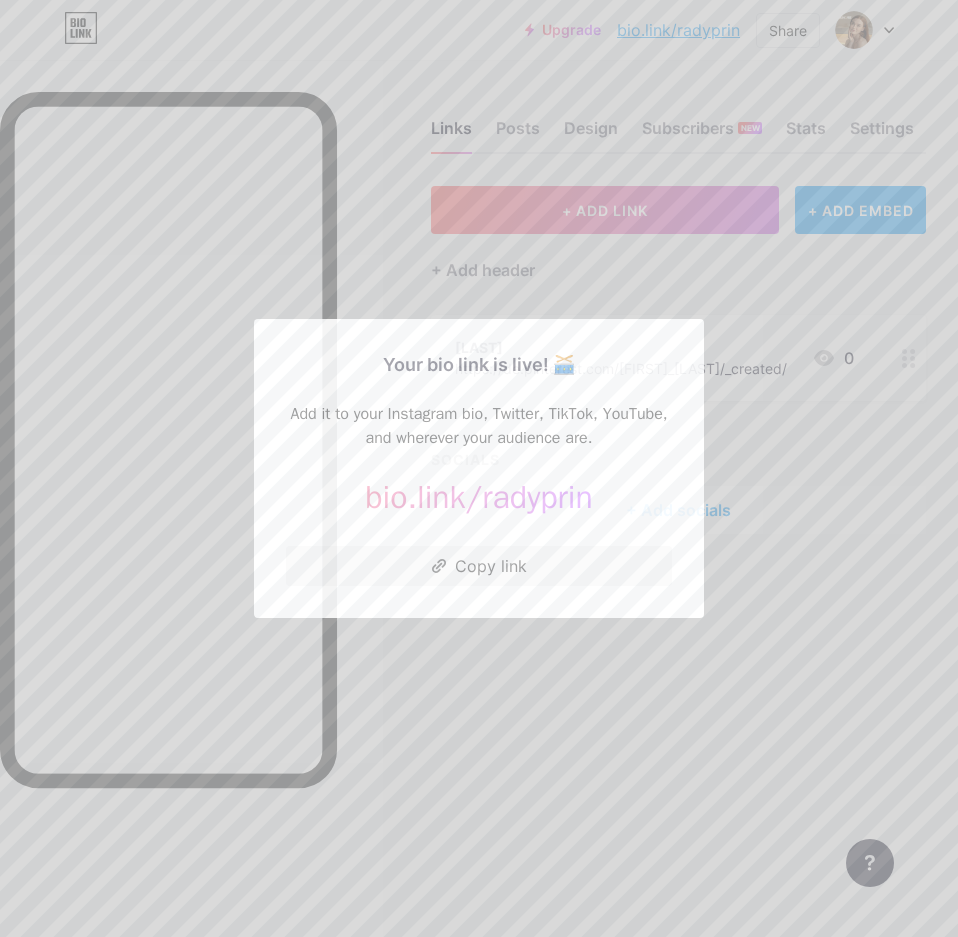 click at bounding box center (479, 468) 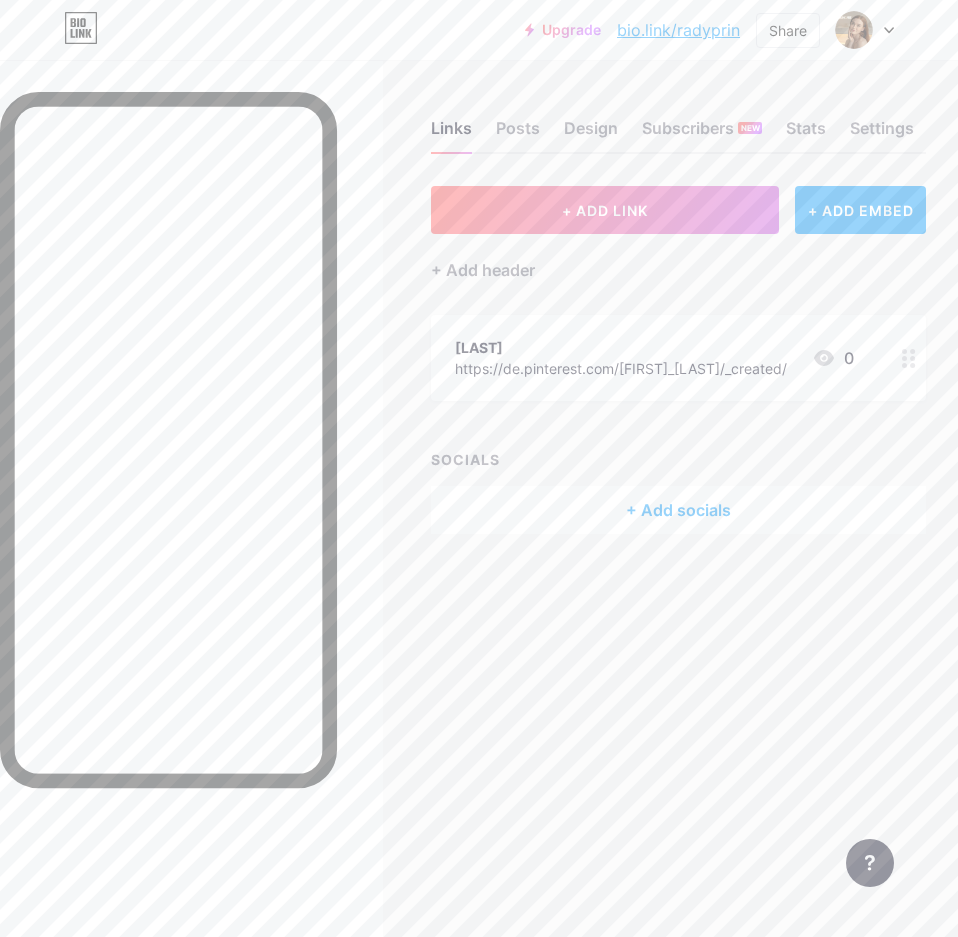 click at bounding box center (865, 30) 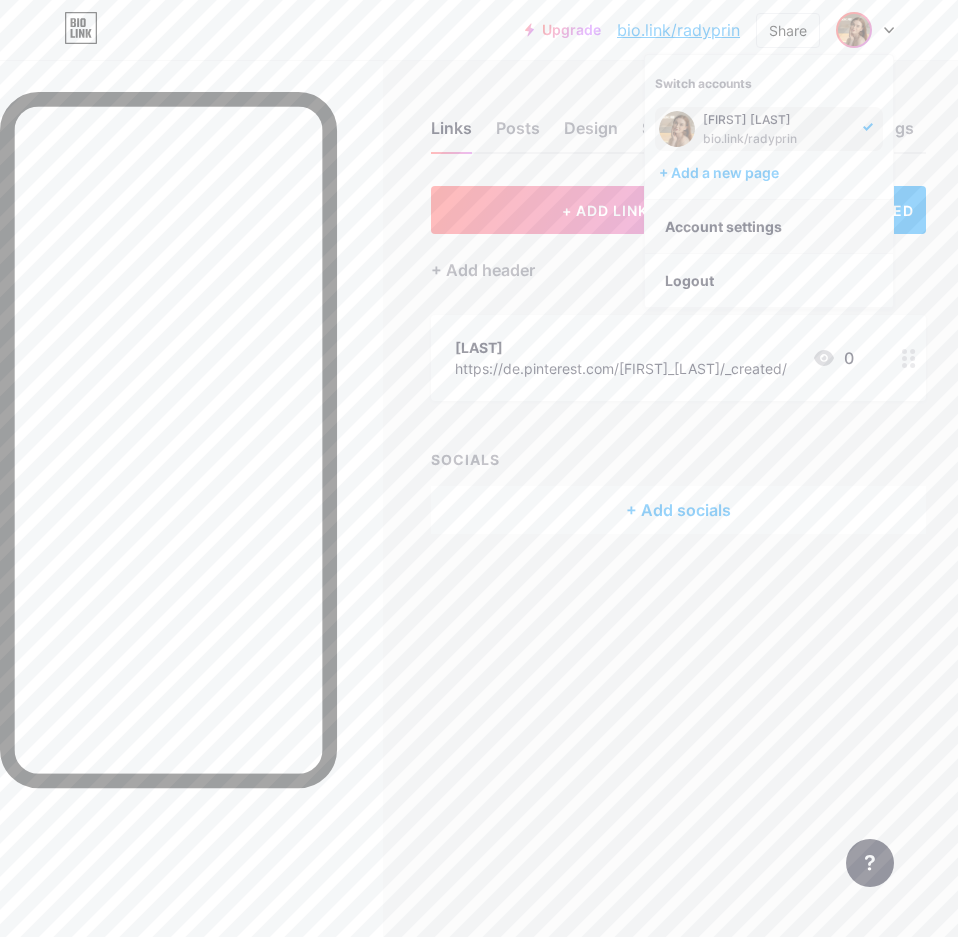 click on "Account settings" at bounding box center [769, 227] 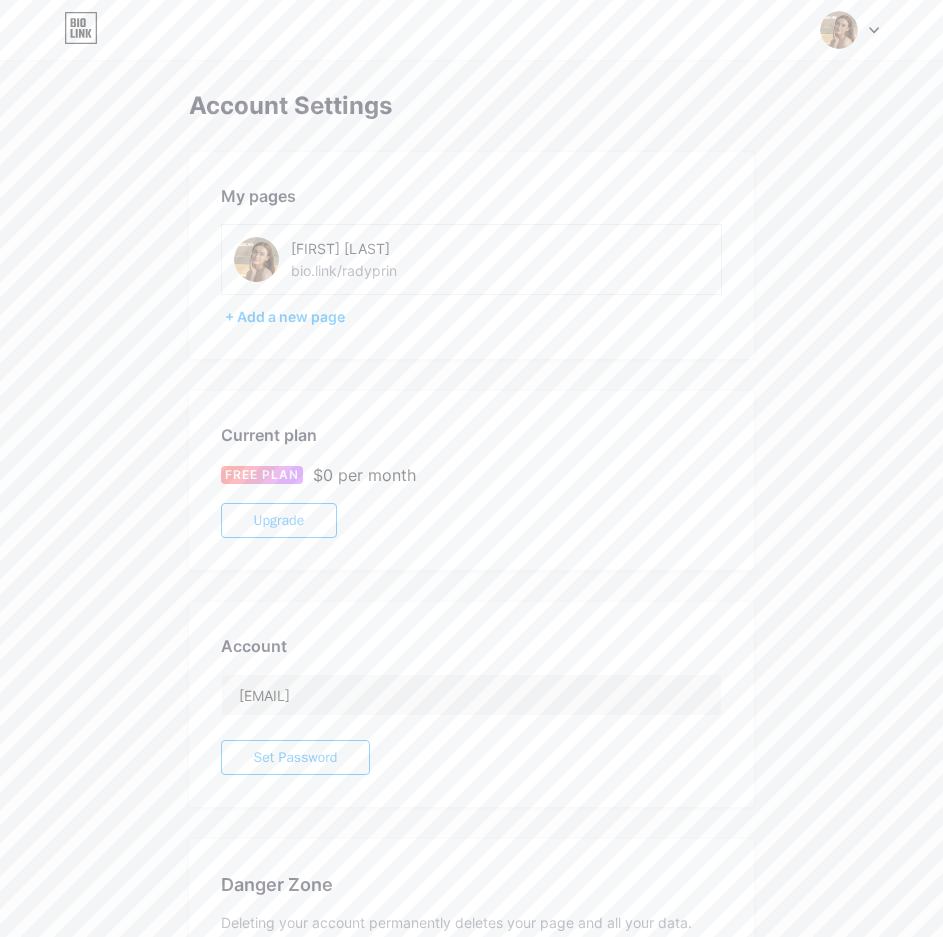 click on "Upgrade" at bounding box center (279, 520) 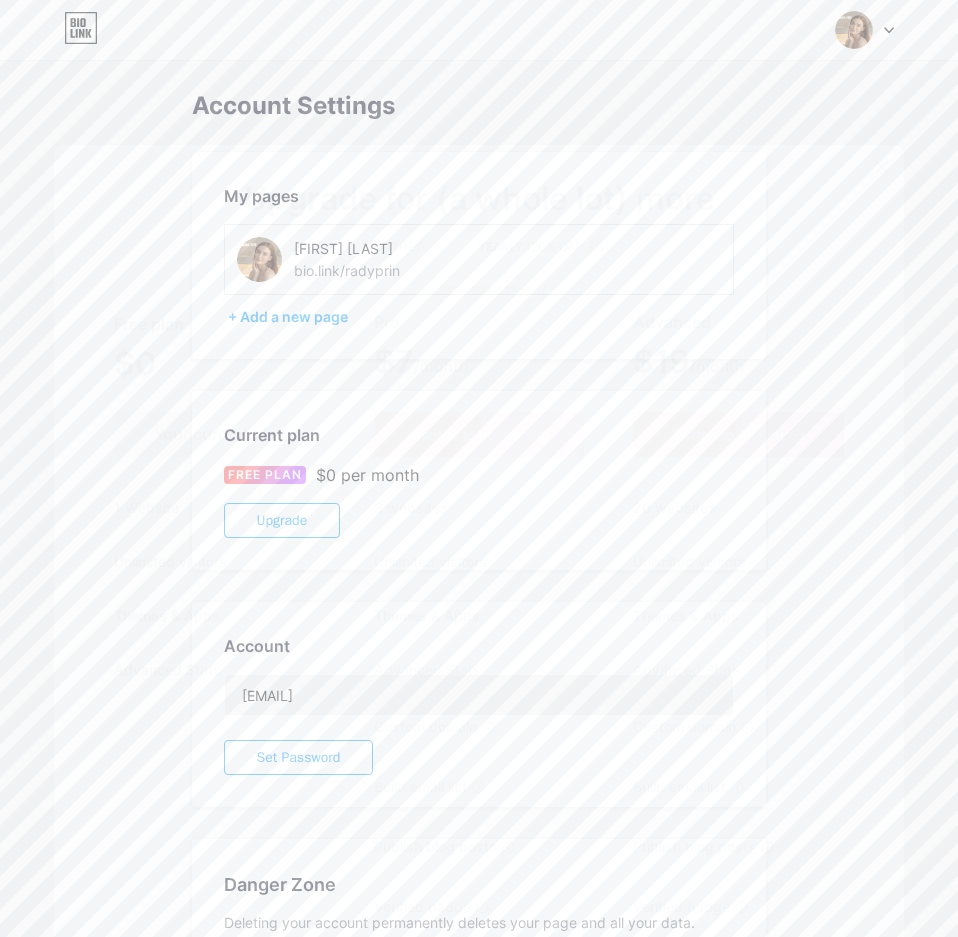 drag, startPoint x: 270, startPoint y: 767, endPoint x: 178, endPoint y: 769, distance: 92.021736 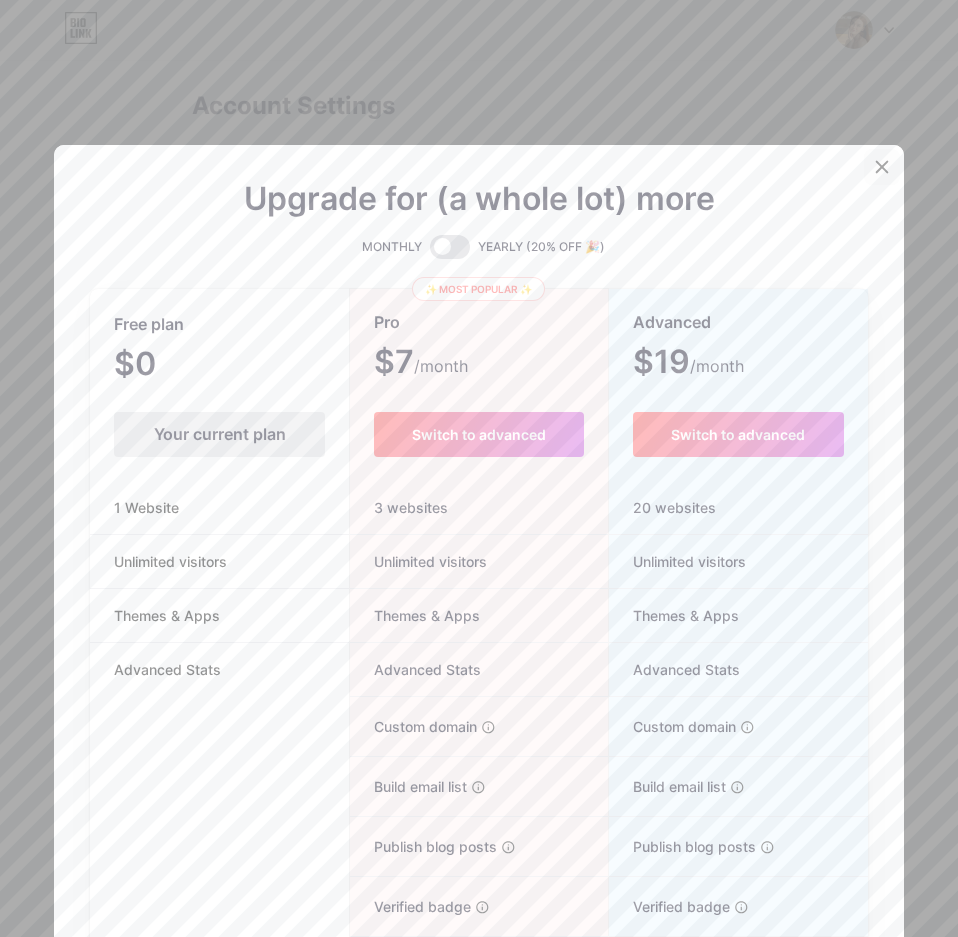 click 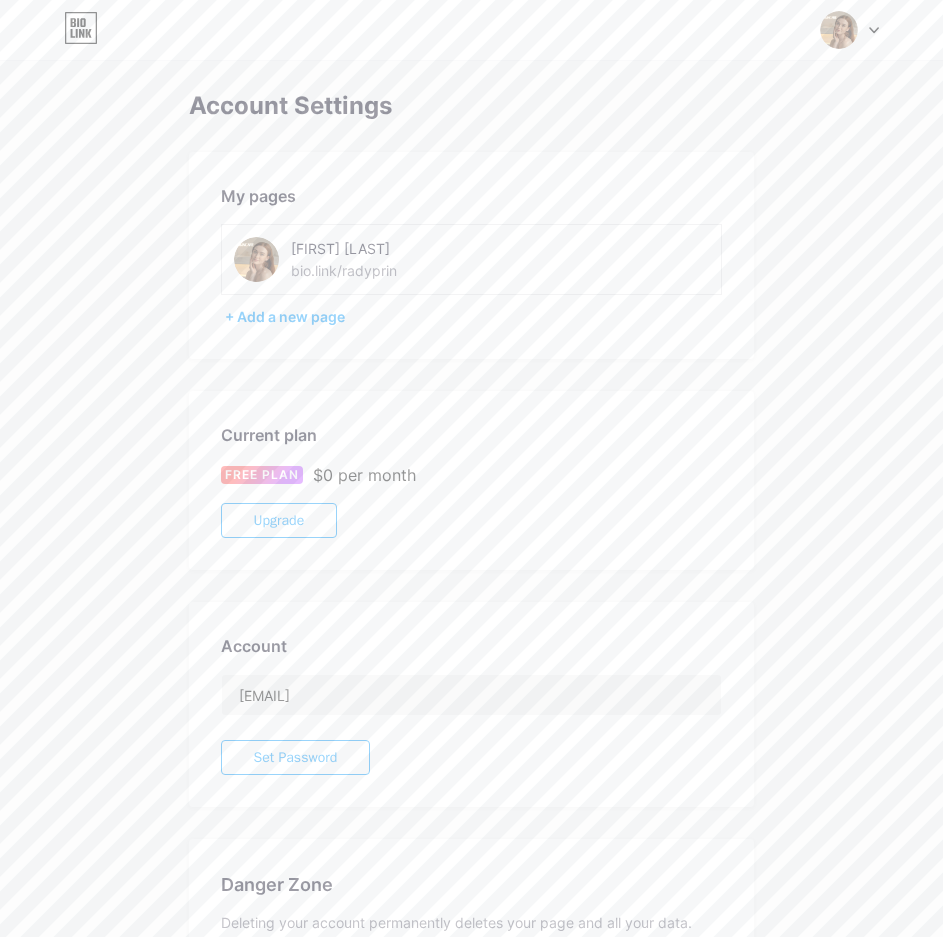 click on "bio.link/radyprin" at bounding box center [344, 270] 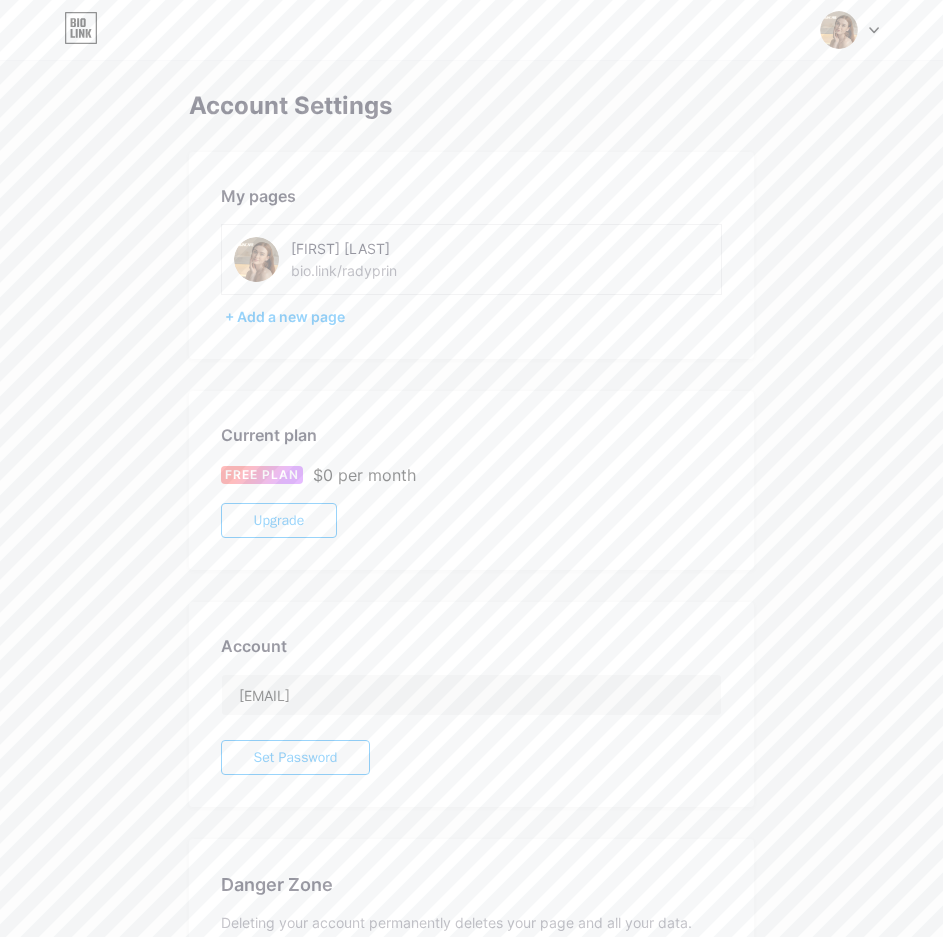 click at bounding box center (839, 30) 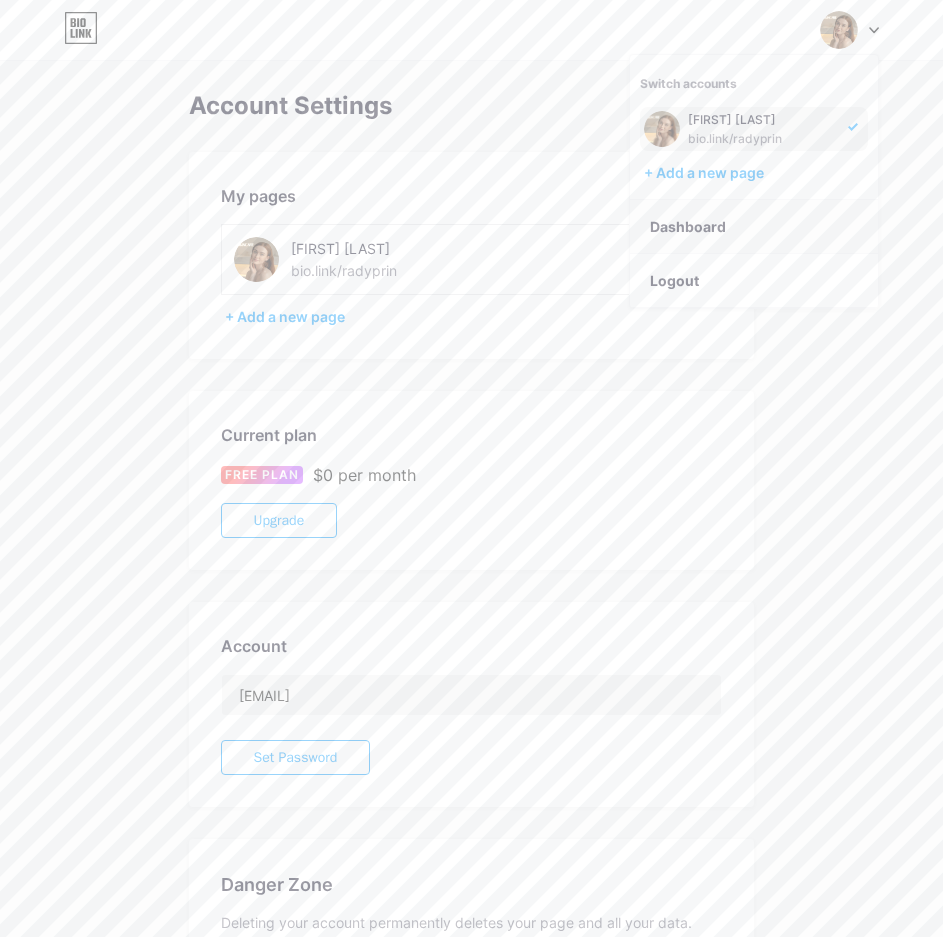 click on "Dashboard" at bounding box center (754, 227) 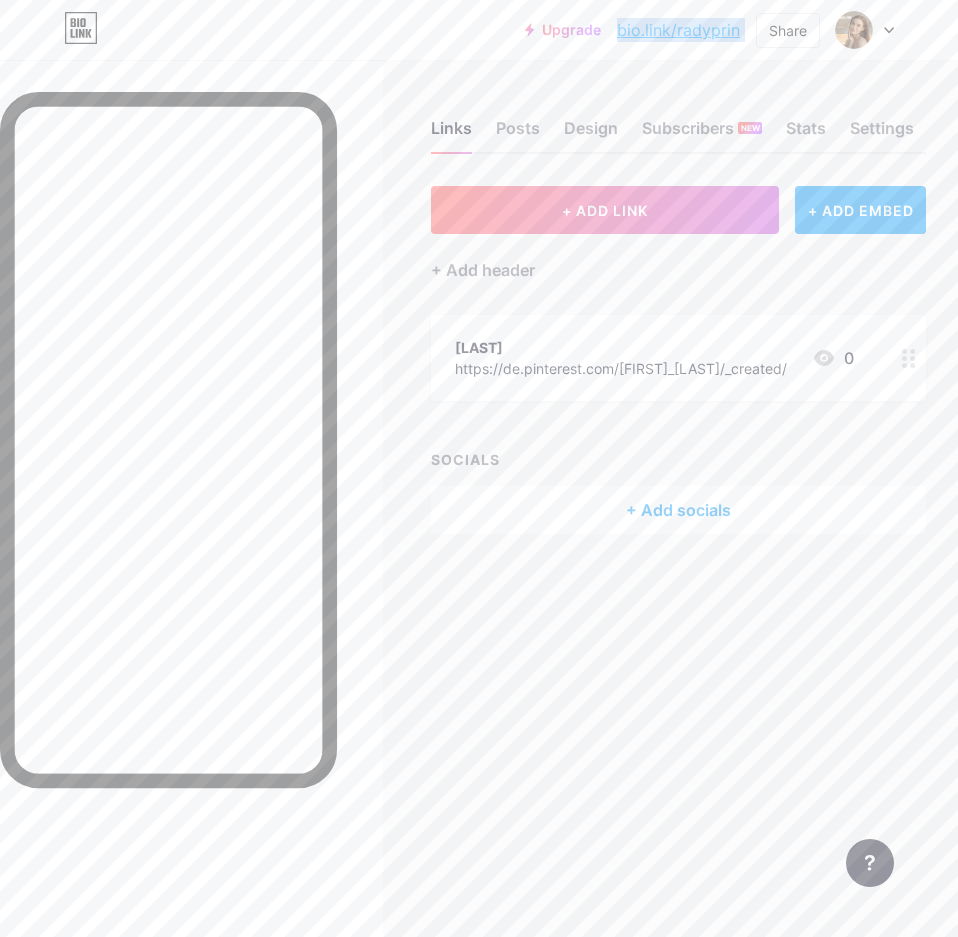 drag, startPoint x: 614, startPoint y: 30, endPoint x: 798, endPoint y: 57, distance: 185.97043 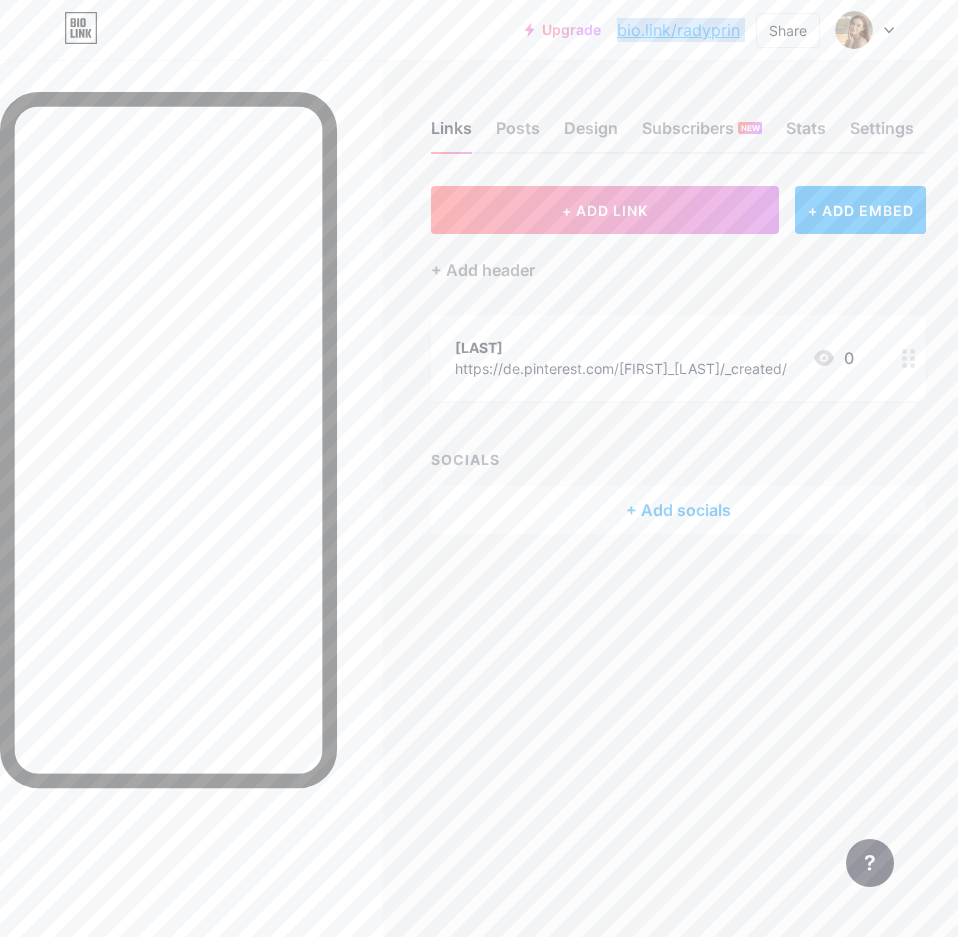 click on "Upgrade bio.link/radypr... bio.link/radyprin Share Switch accounts [FIRST] [LAST] bio.link/radyprin + Add a new page Account settings Logout" at bounding box center [479, 30] 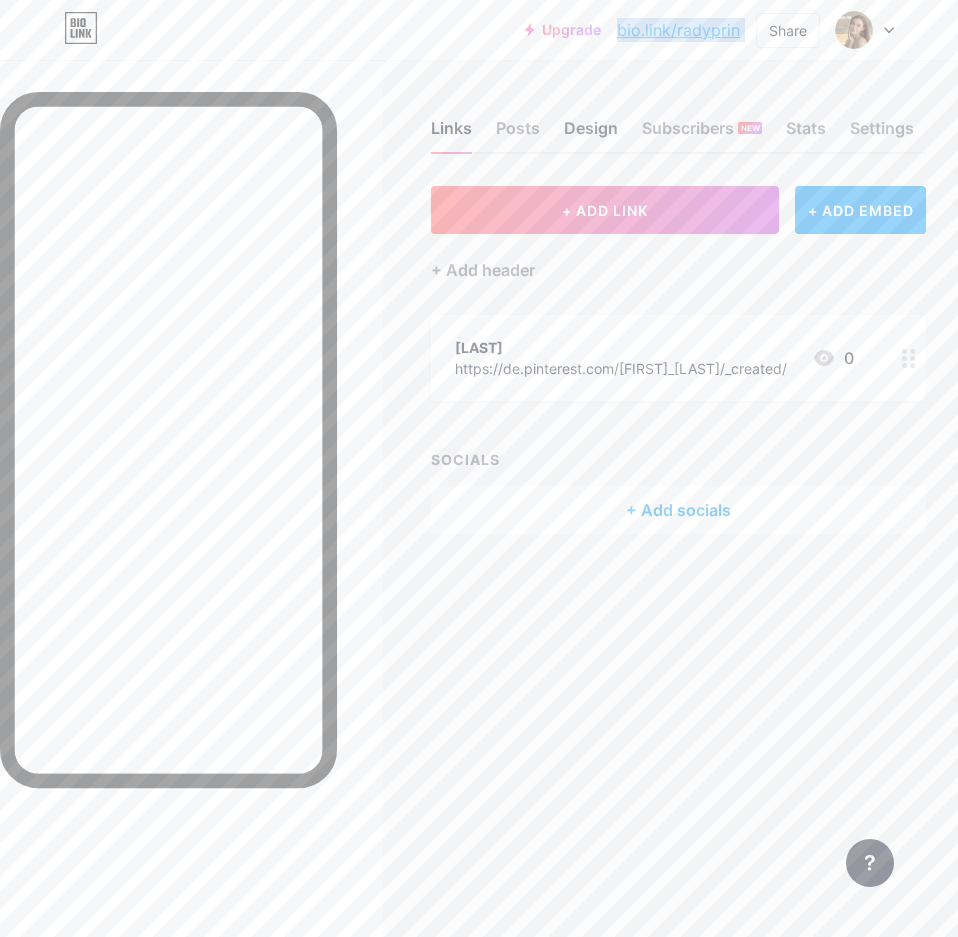 copy on "bio.link/radyprin Share Switch accounts [FIRST] [LAST] bio.link/radyprin + Add a new page Account settings Logout" 